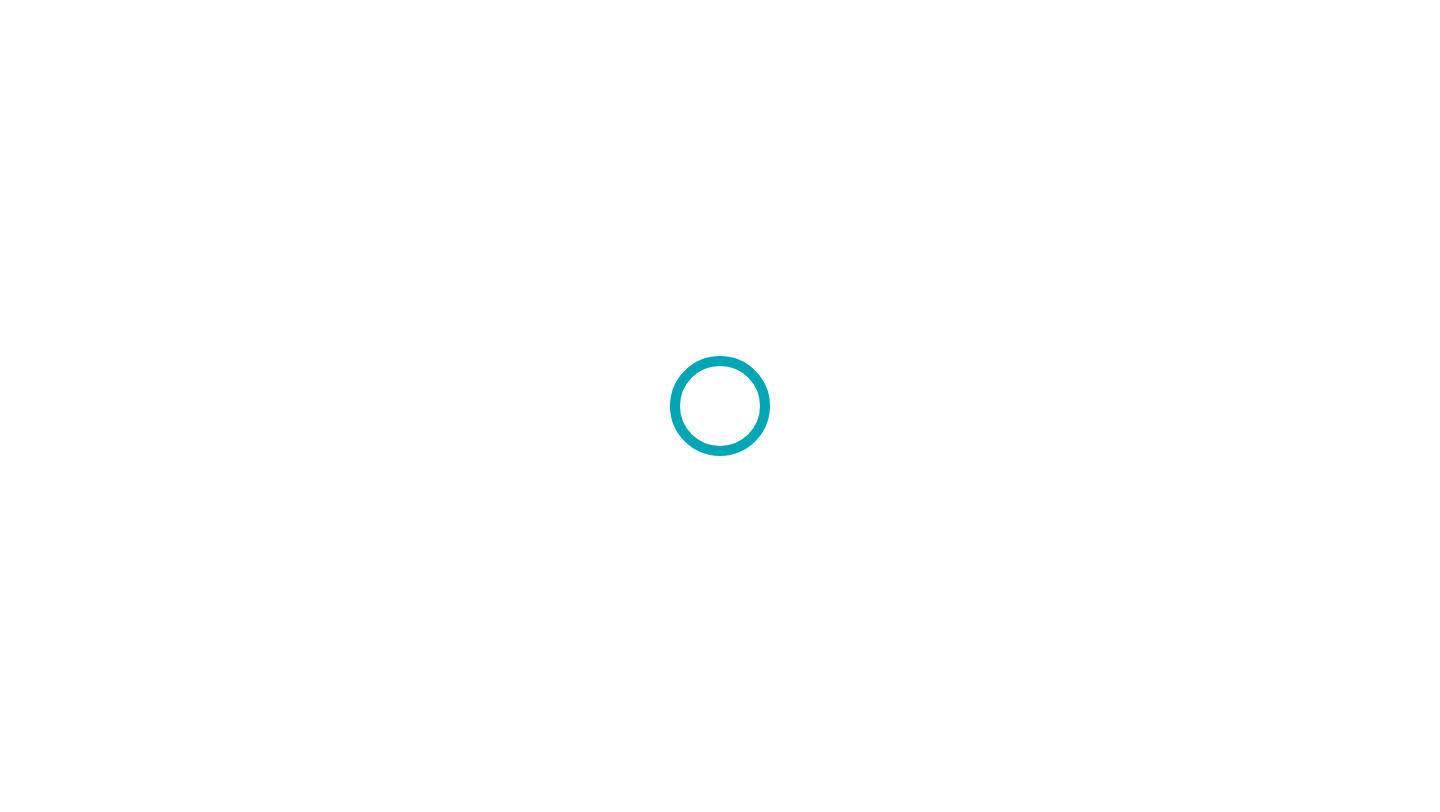scroll, scrollTop: 0, scrollLeft: 0, axis: both 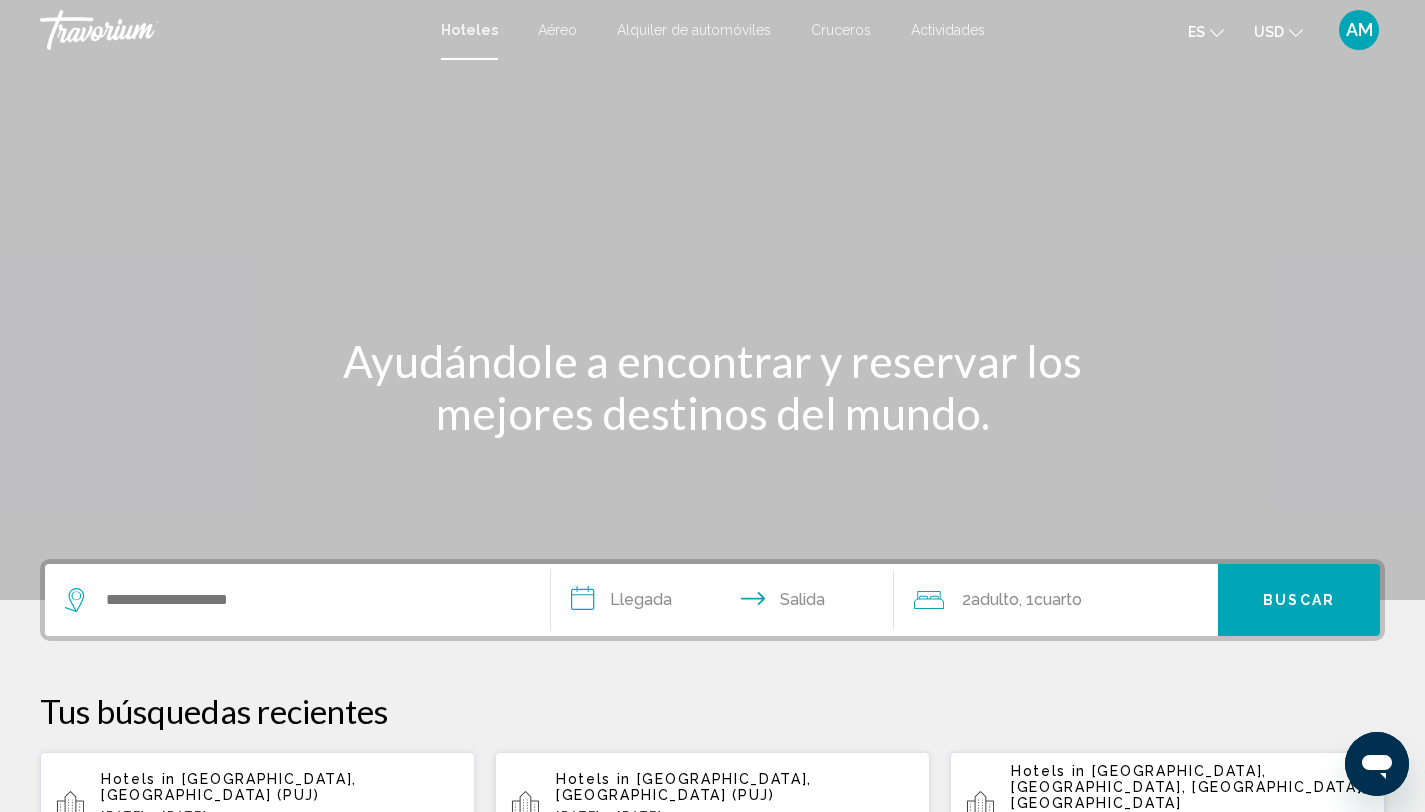 click on "AM" at bounding box center [1359, 30] 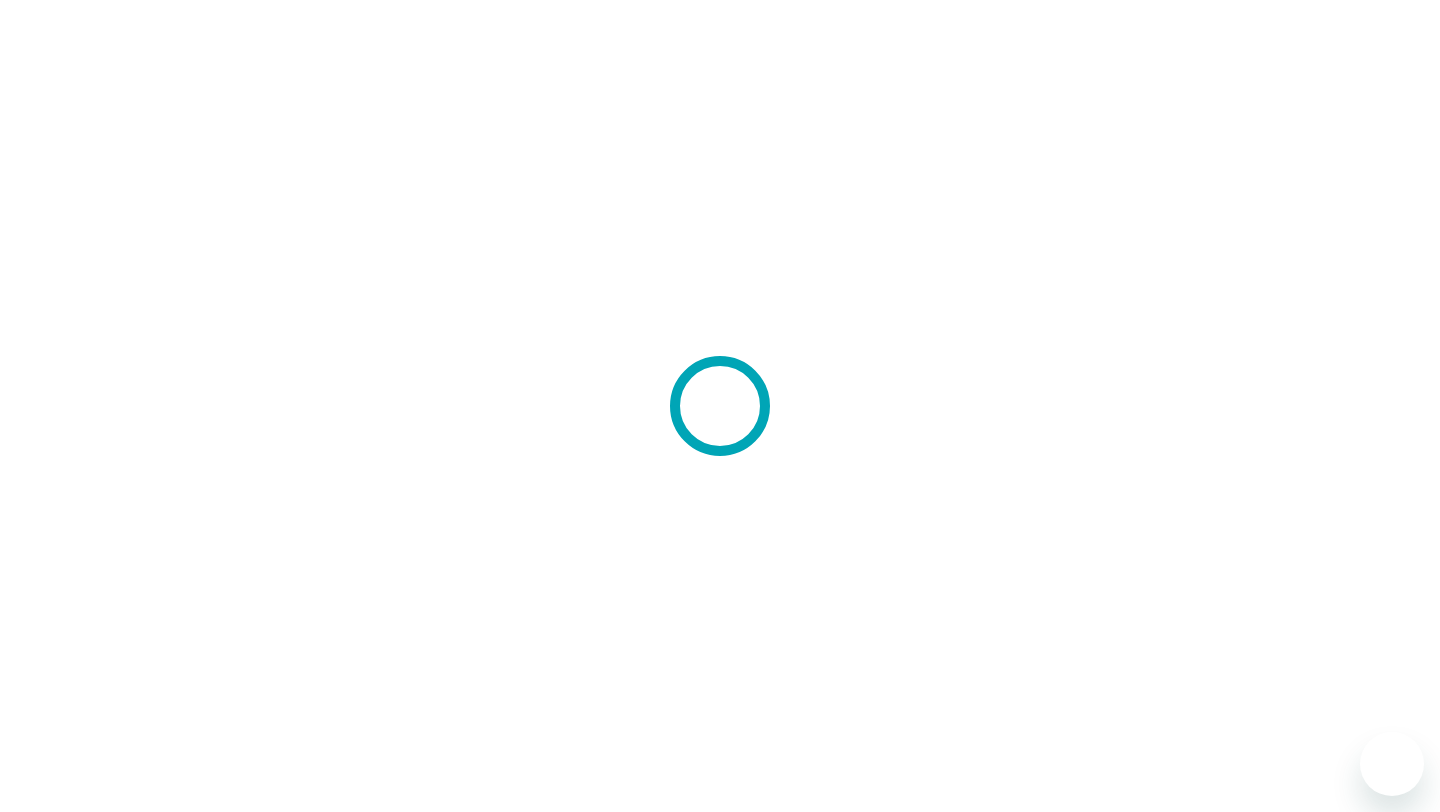 scroll, scrollTop: 0, scrollLeft: 0, axis: both 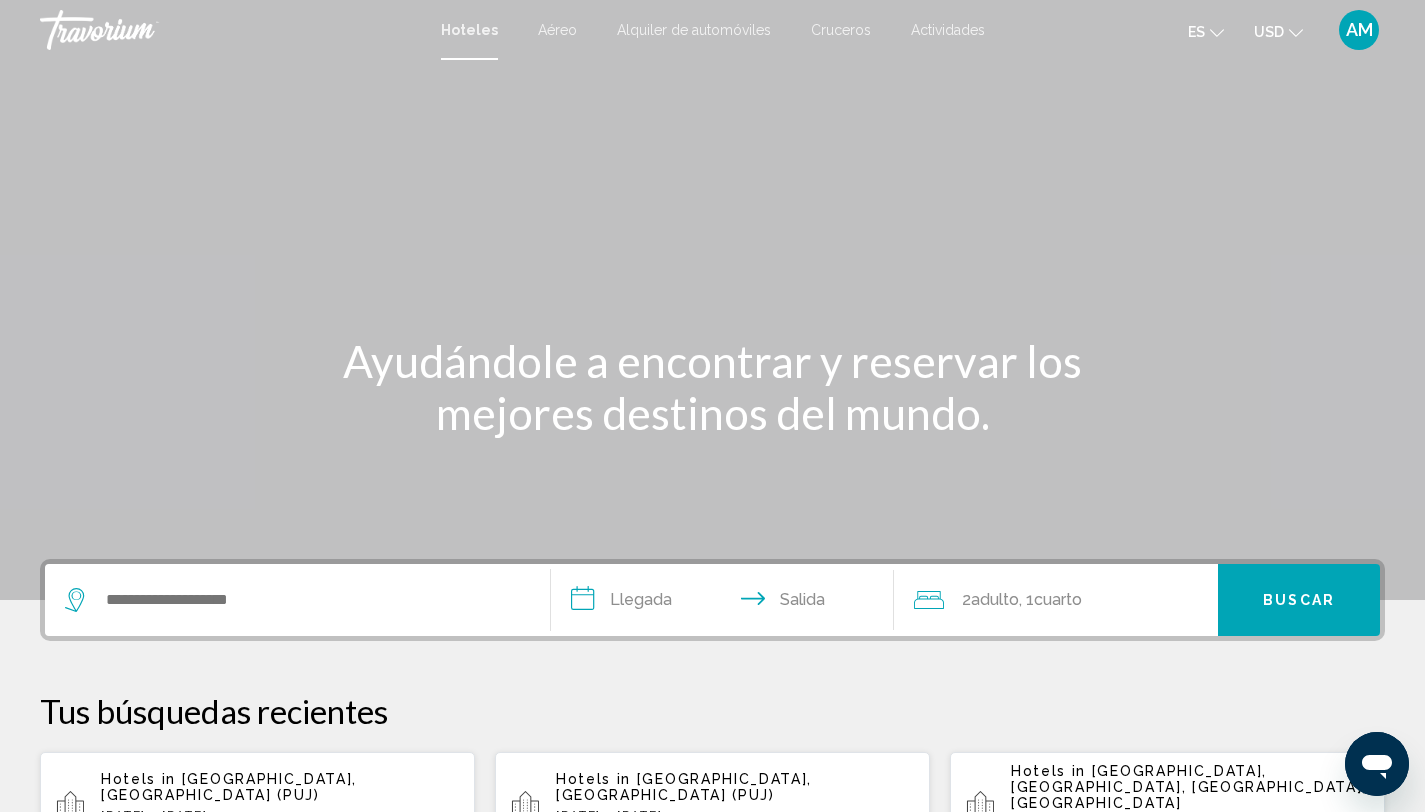click on "AM" at bounding box center (1359, 30) 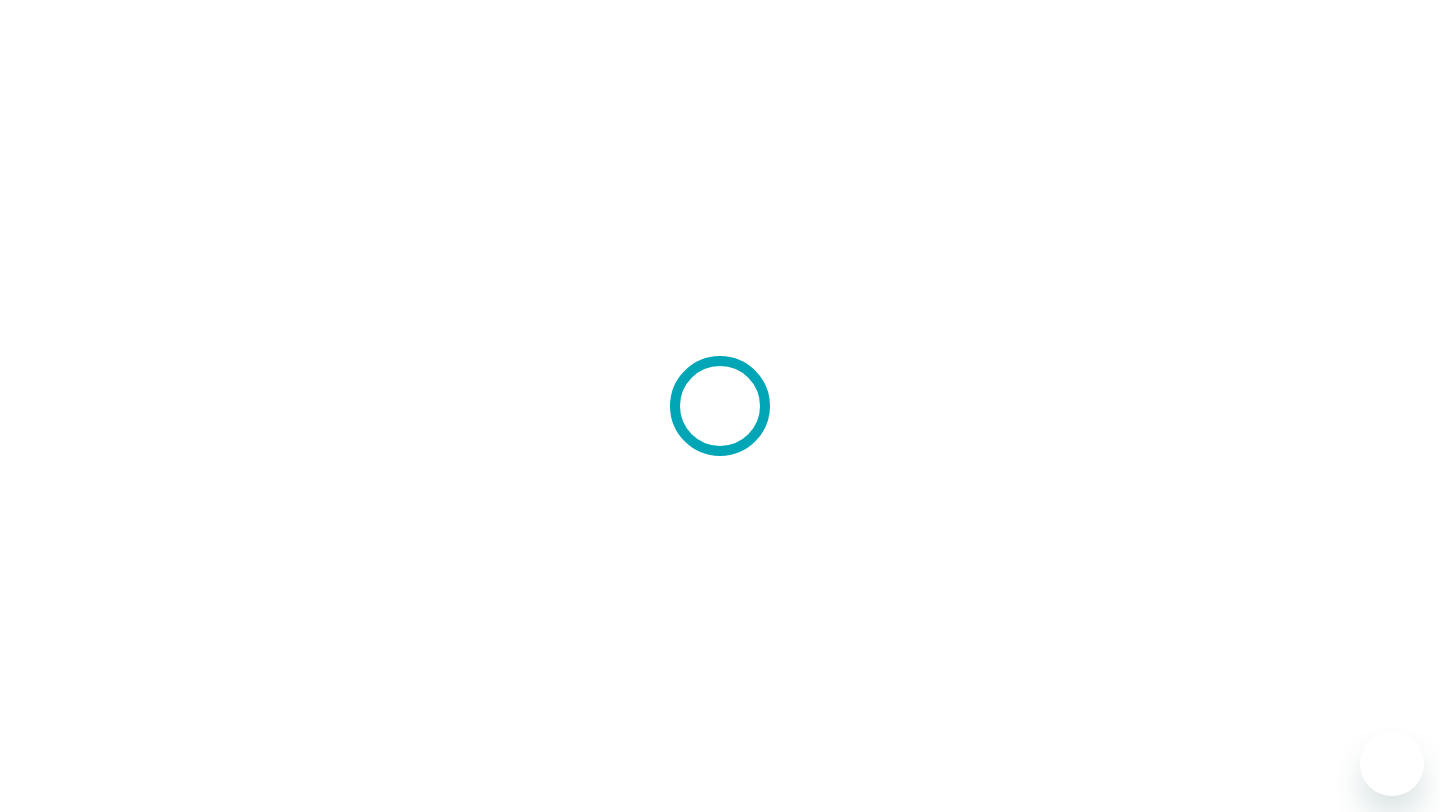 scroll, scrollTop: 0, scrollLeft: 0, axis: both 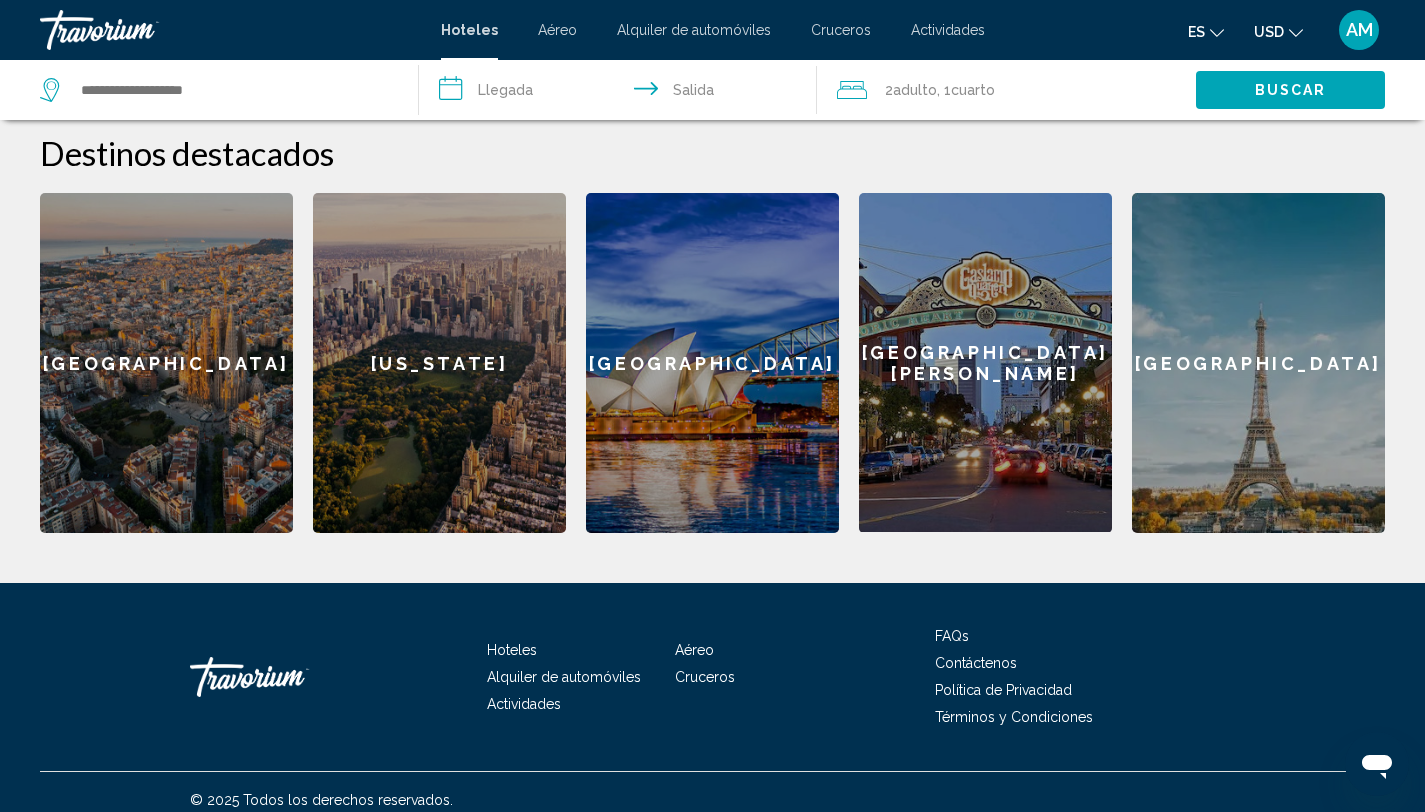 click on "AM" at bounding box center [1359, 30] 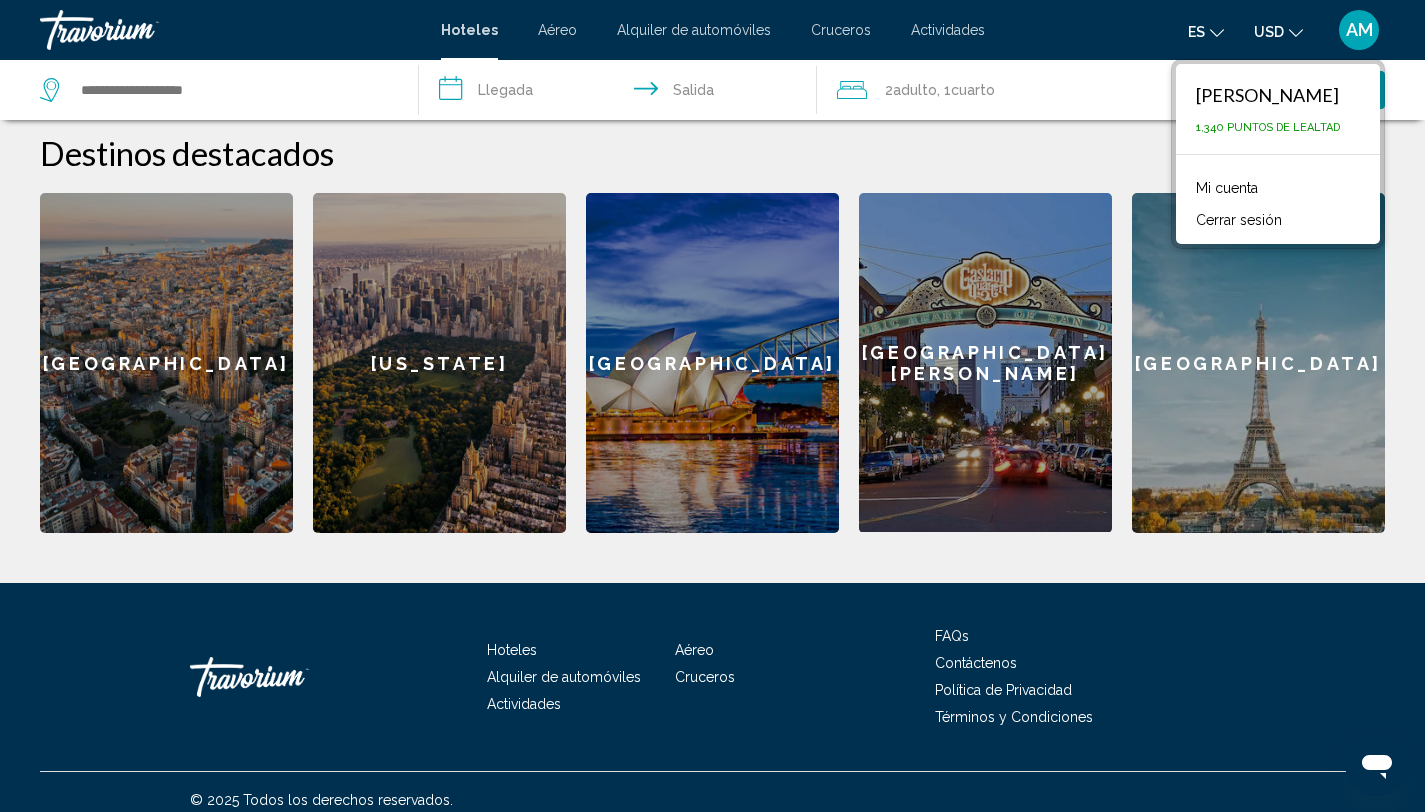 click on "Mi cuenta" at bounding box center [1227, 188] 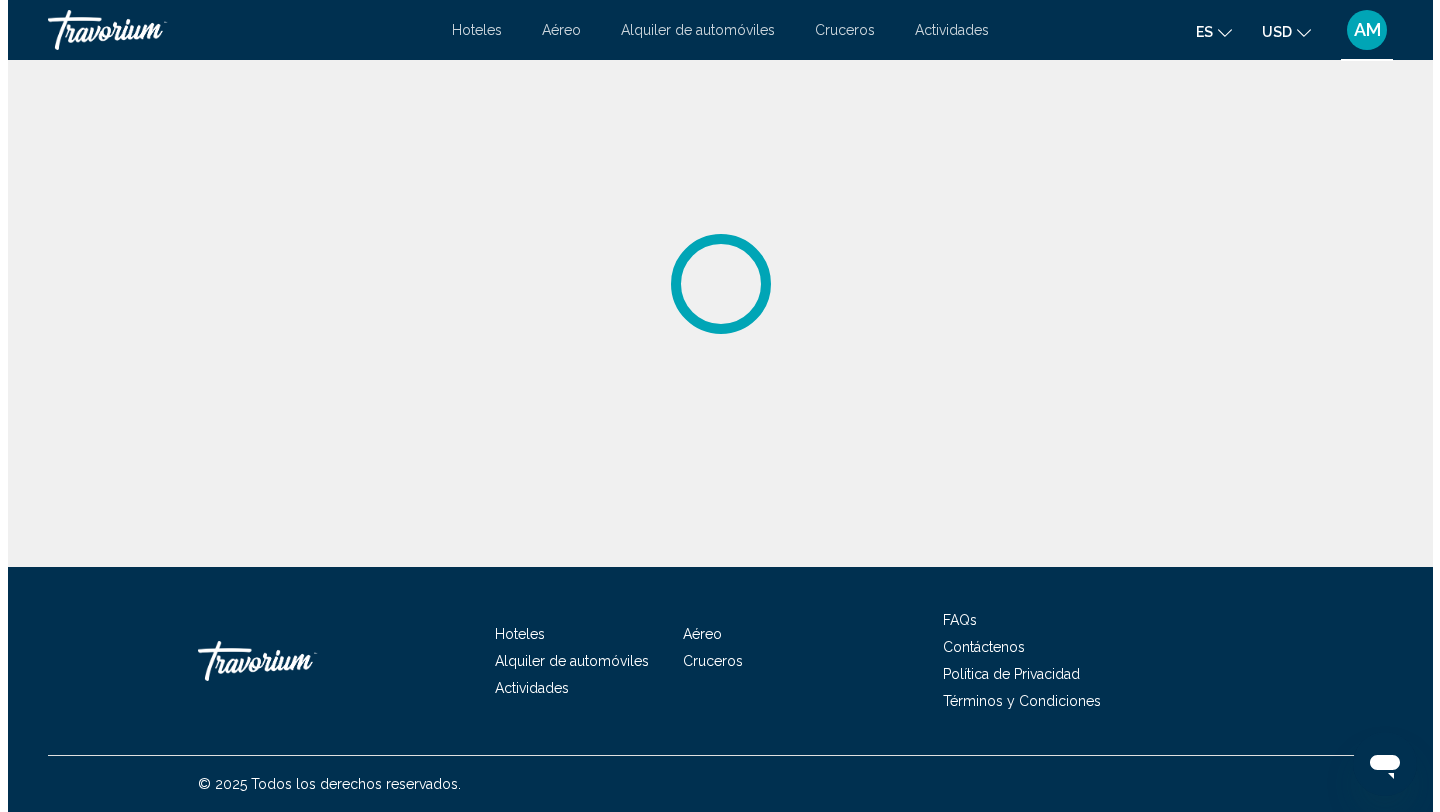 scroll, scrollTop: 0, scrollLeft: 0, axis: both 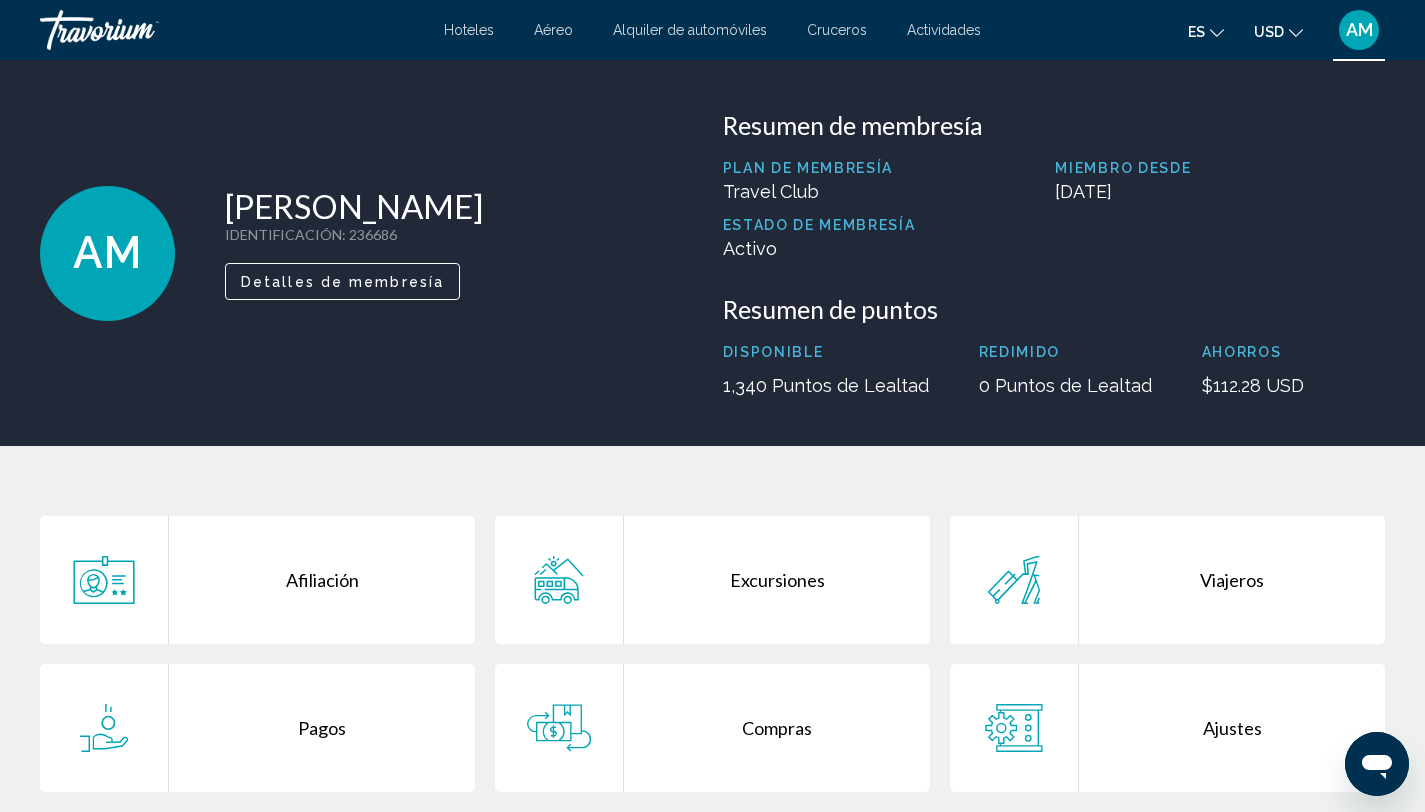 click 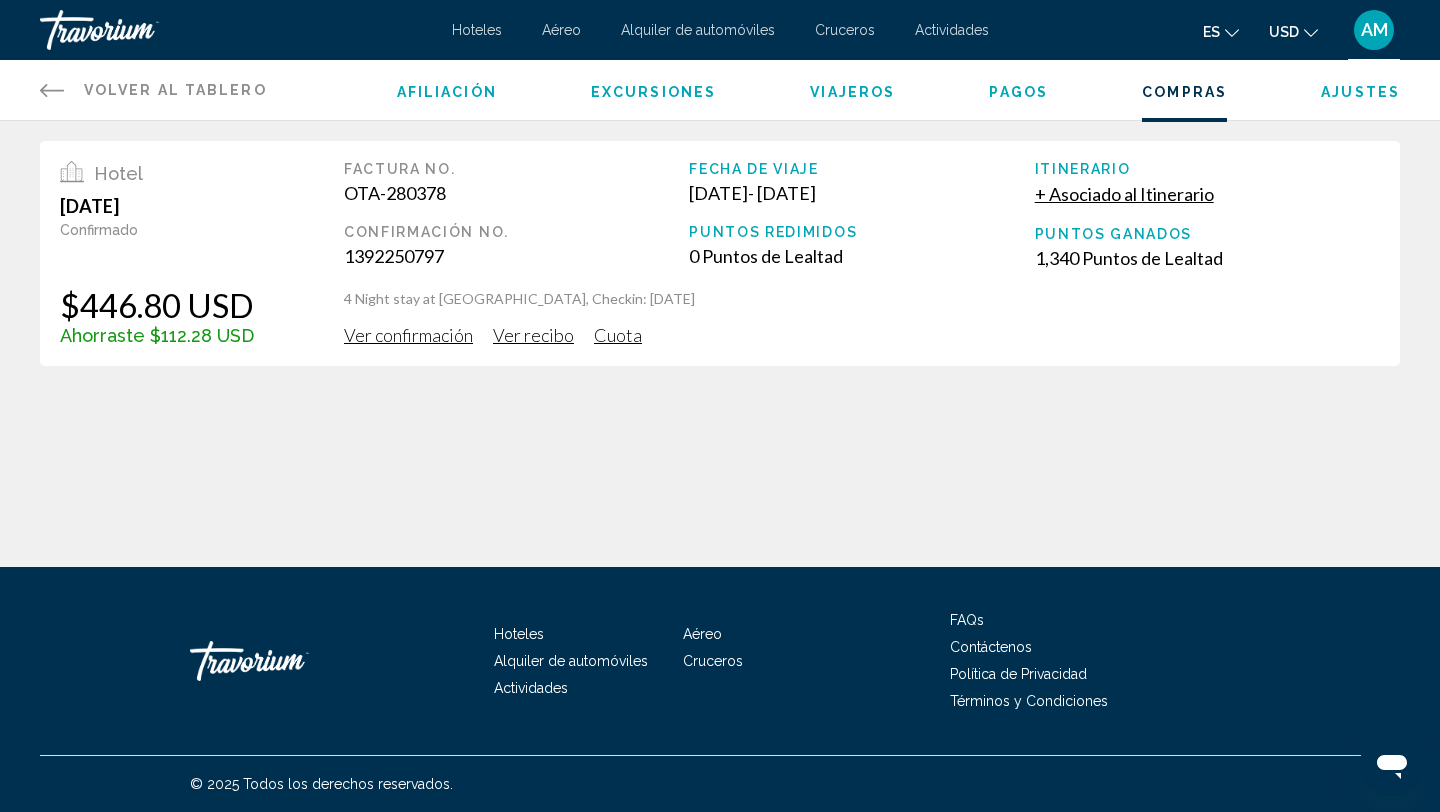 click 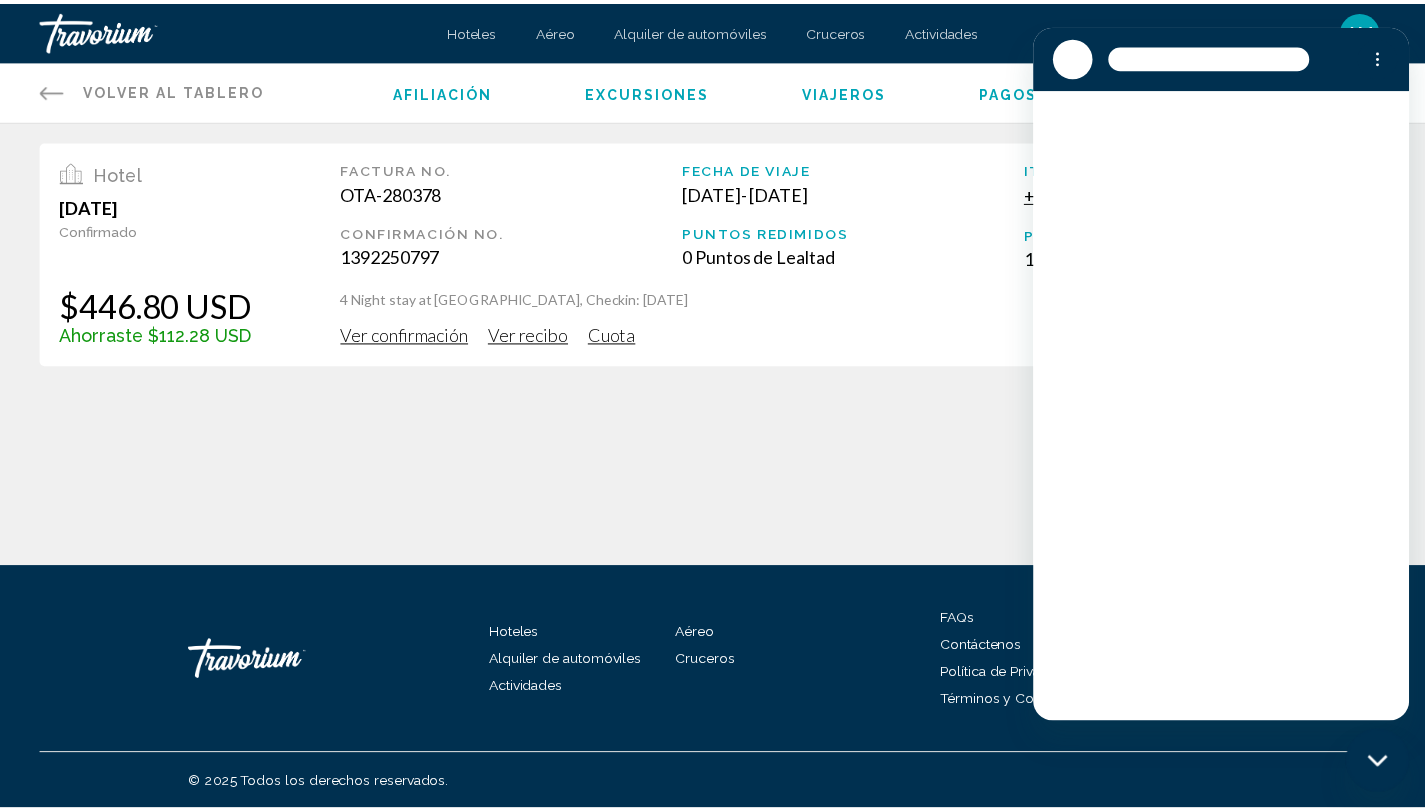 scroll, scrollTop: 0, scrollLeft: 0, axis: both 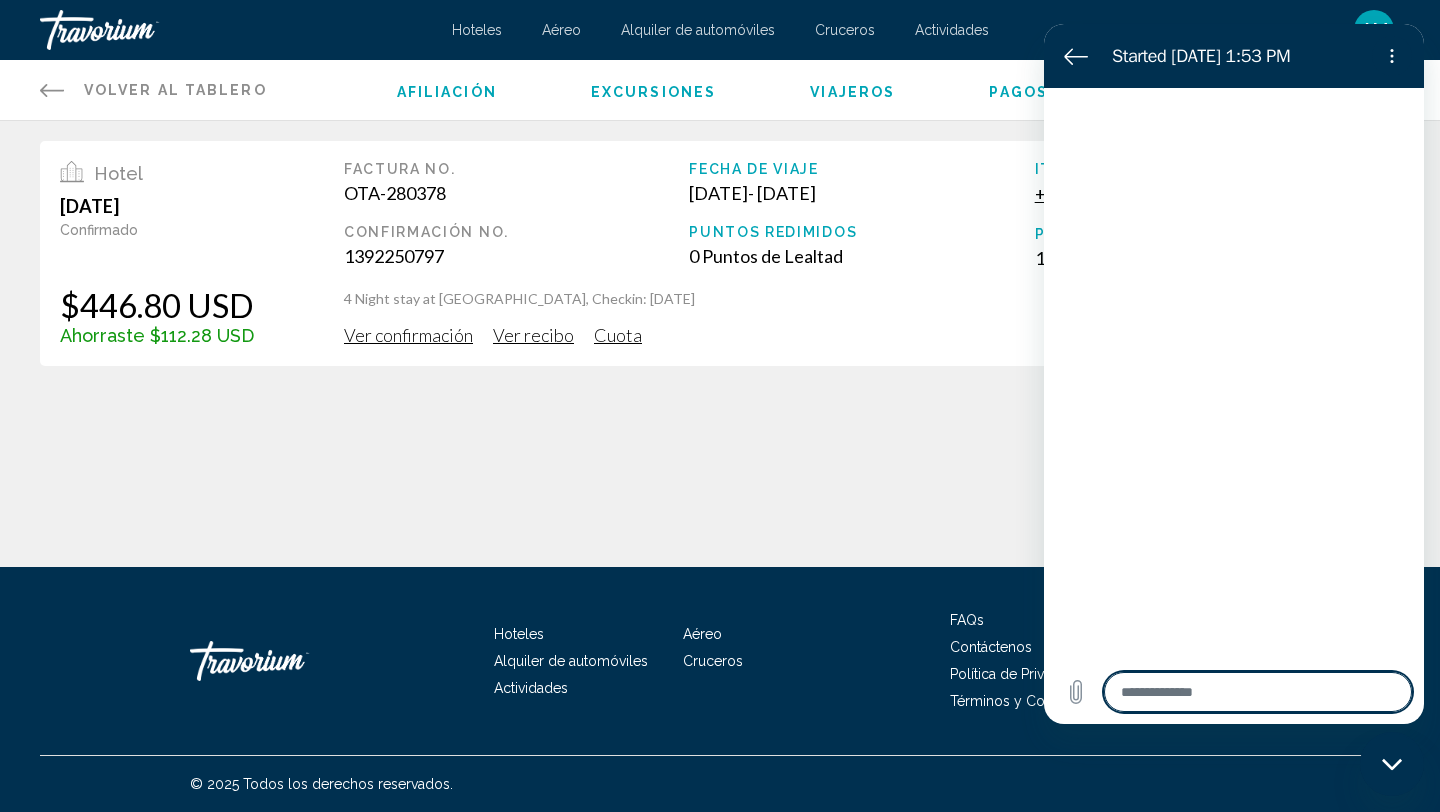 type on "*" 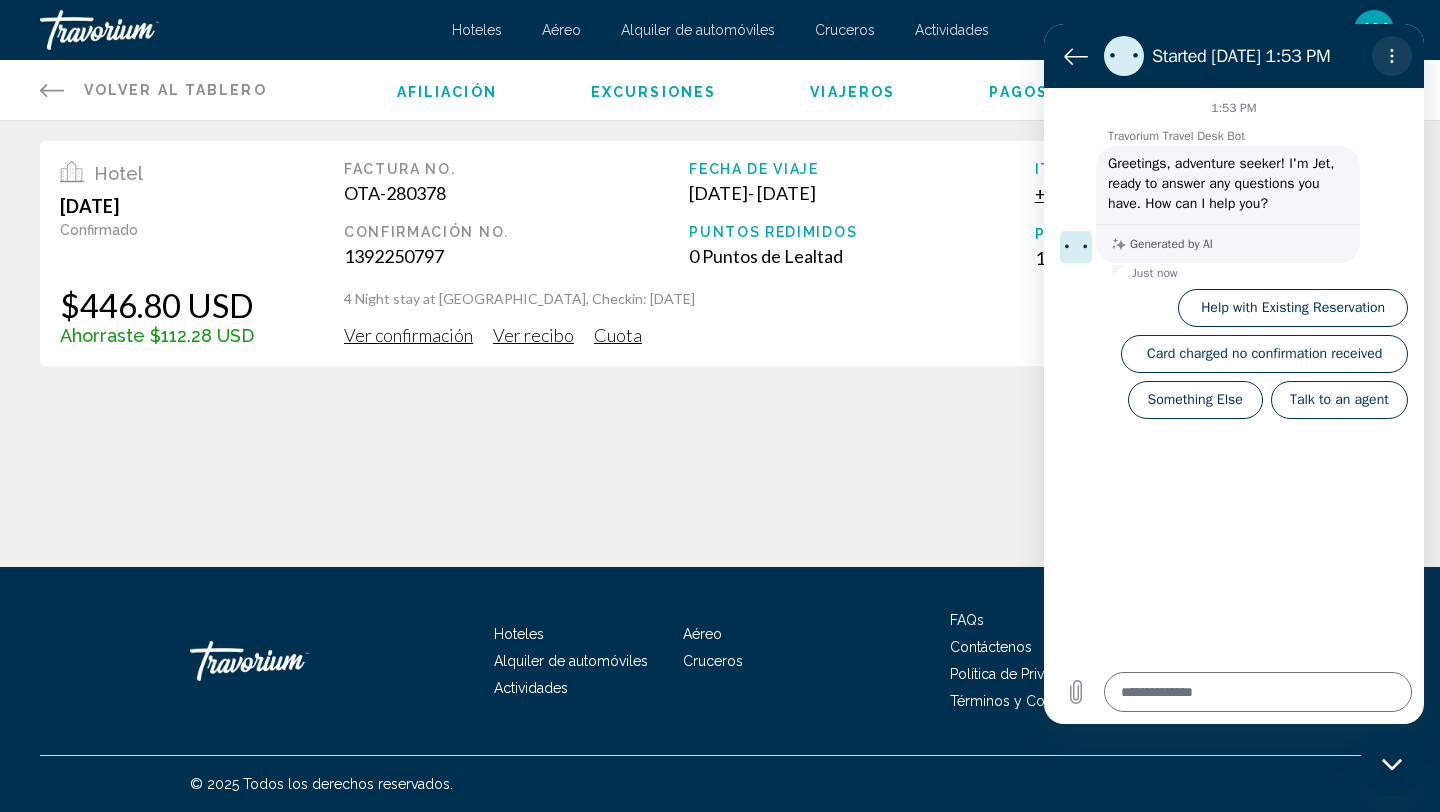 click 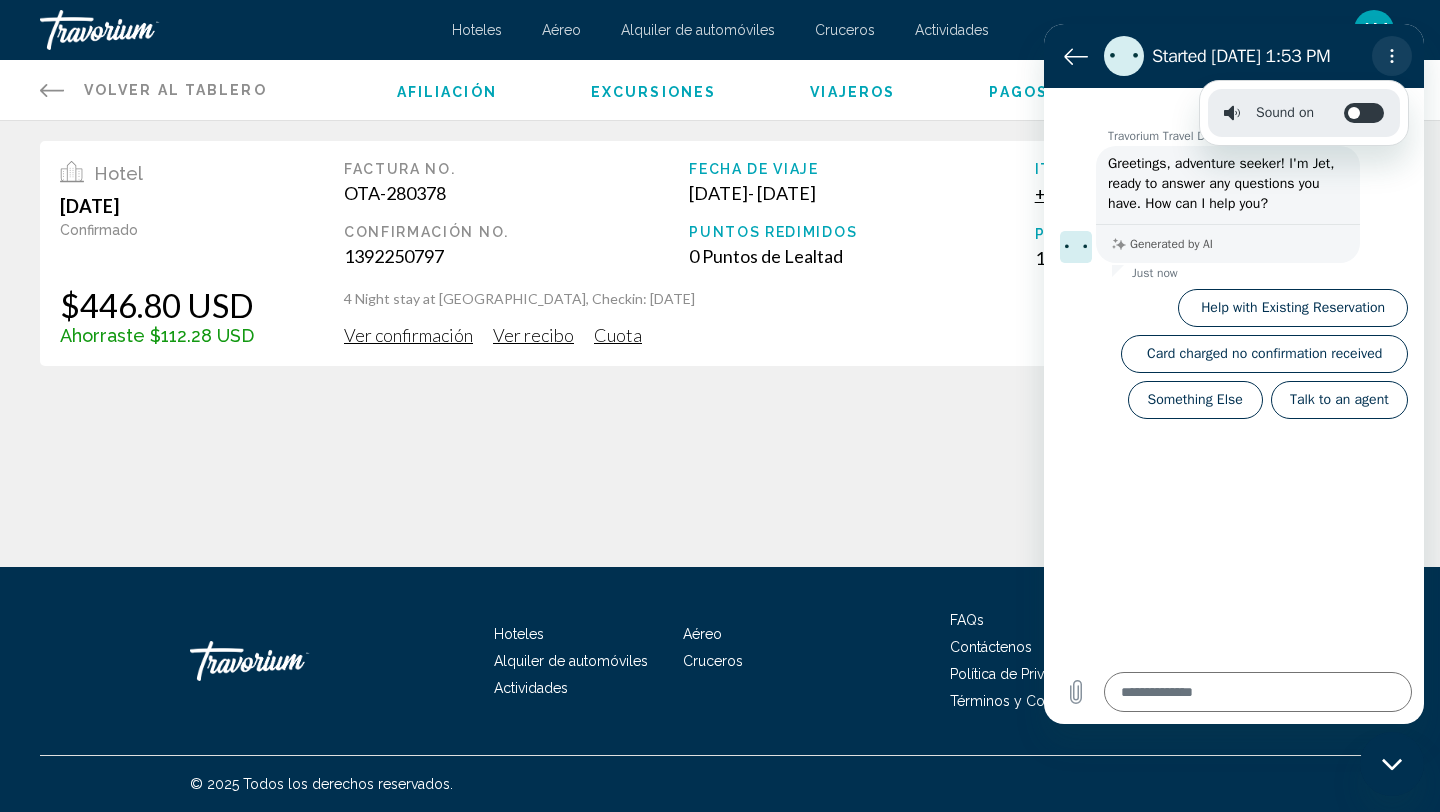 click at bounding box center [1392, 56] 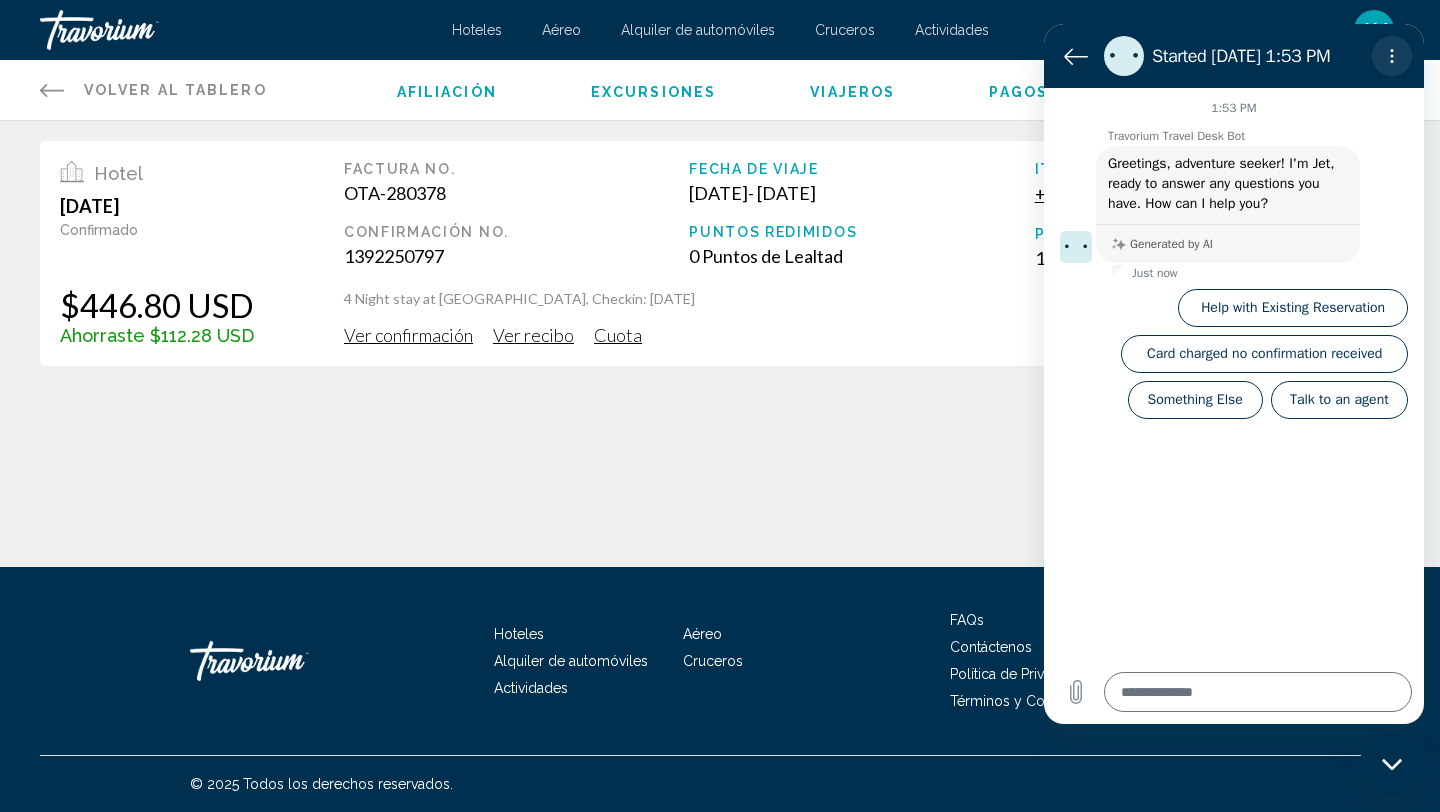 click 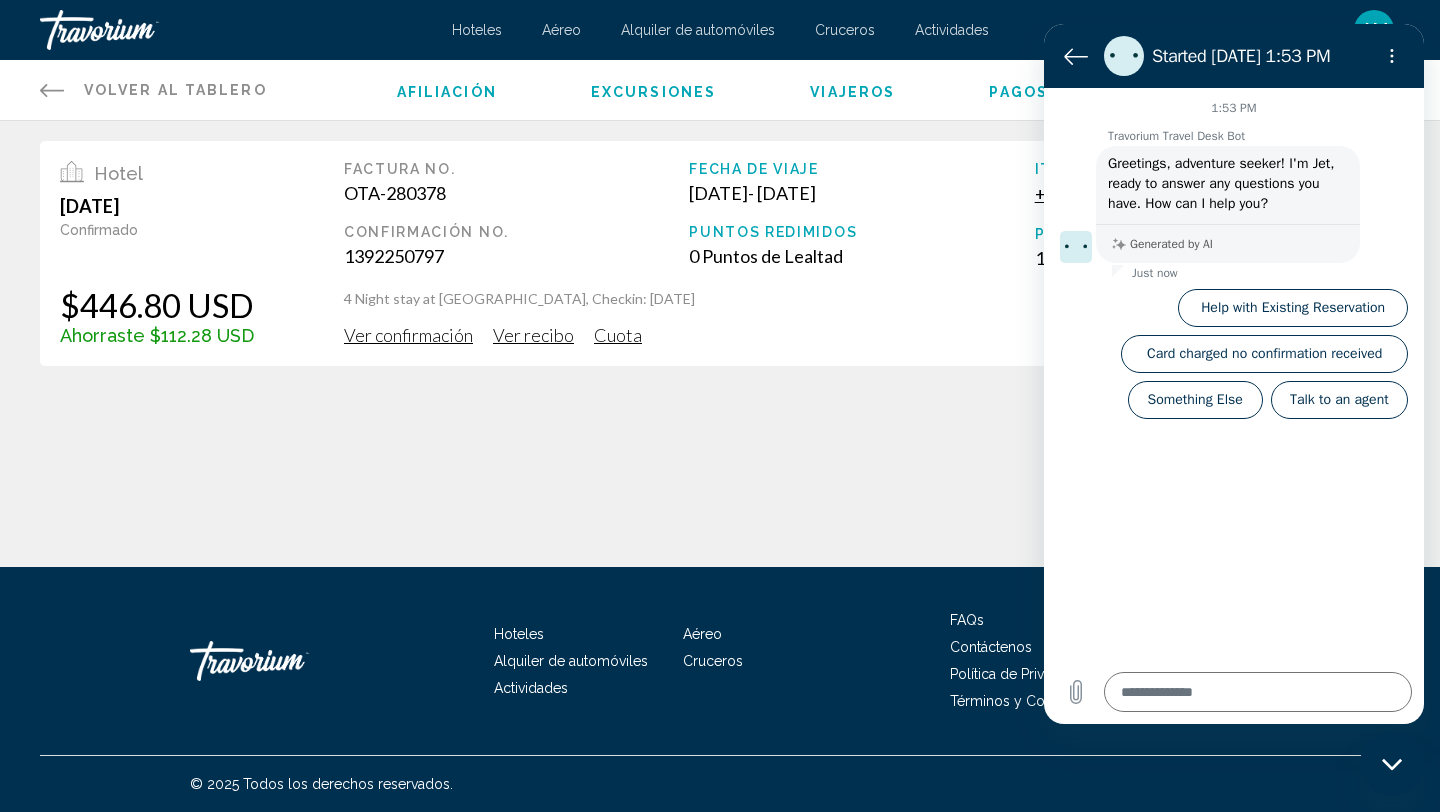 click on "Hotel May 24, 2025 Confirmado  $446.80 USD  Ahorraste $112.28 USD Factura no. OTA-280378 Confirmación No.  1392250797  Fecha de viaje  Jul 3, 2025  - Jul 7, 2025 Puntos redimidos 0 Puntos de Lealtad Itinerario + Asociado al Itinerario Puntos ganados 1,340 Puntos de Lealtad 4 Night stay at Westgate River Ranch Resort & Rodeo, Checkin: 2025-07-03 Ver confirmación Ver recibo Cuota" at bounding box center [720, 253] 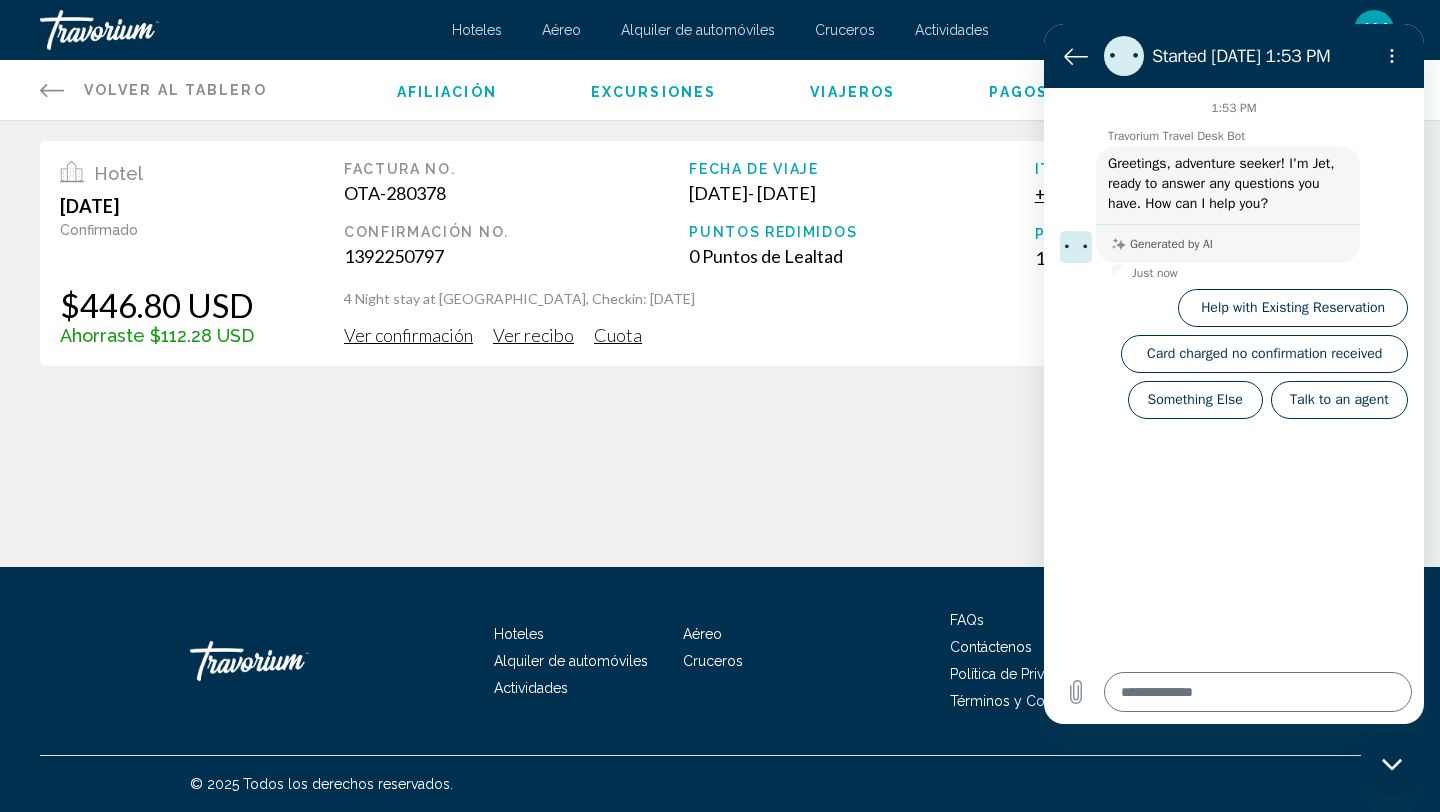 click on "Hoteles Aéreo Alquiler de automóviles Cruceros Actividades FAQs Contáctenos  Política de Privacidad Términos y Condiciones © 2025 Todos los derechos reservados." at bounding box center [720, 689] 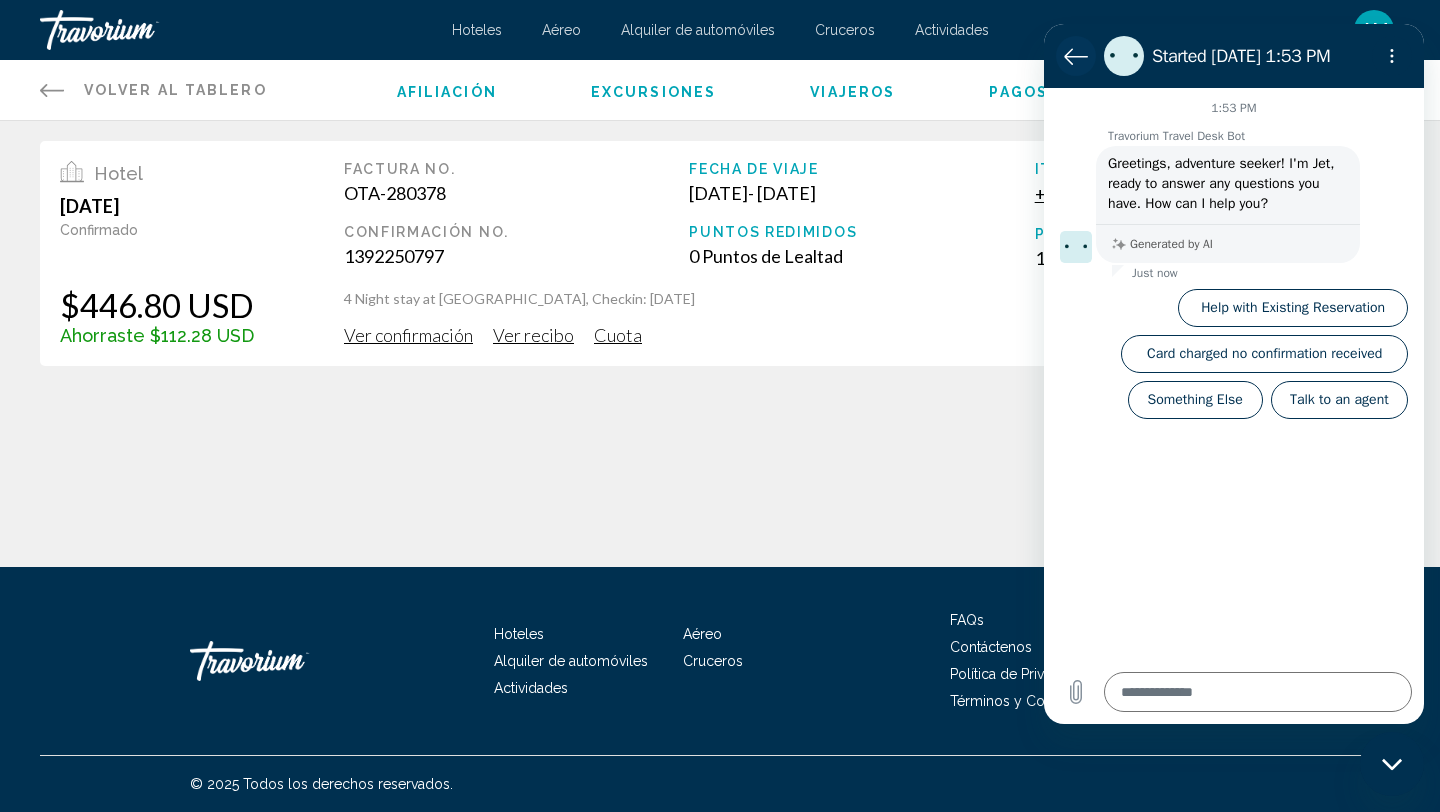 click 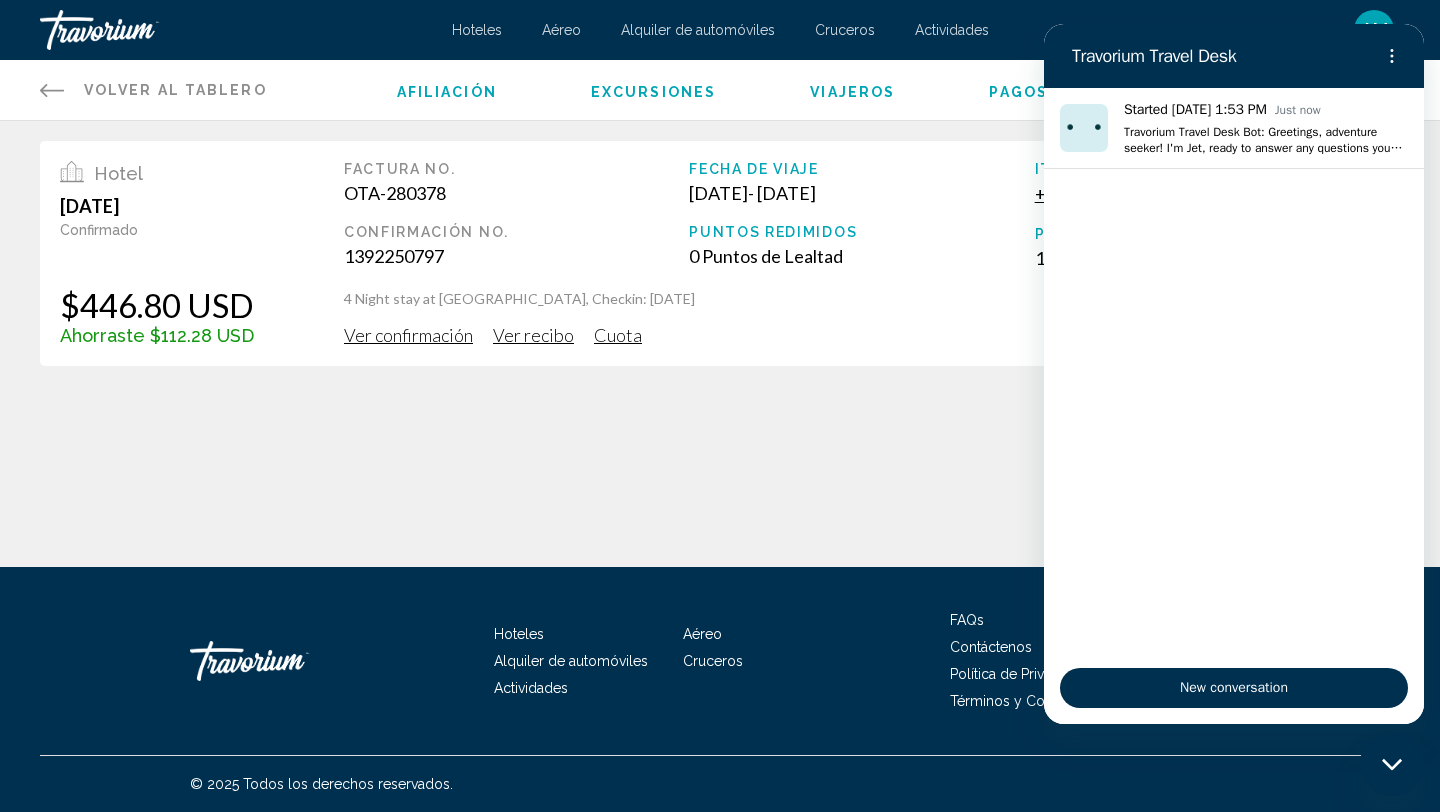 click on "Travorium Travel Desk" at bounding box center (1218, 56) 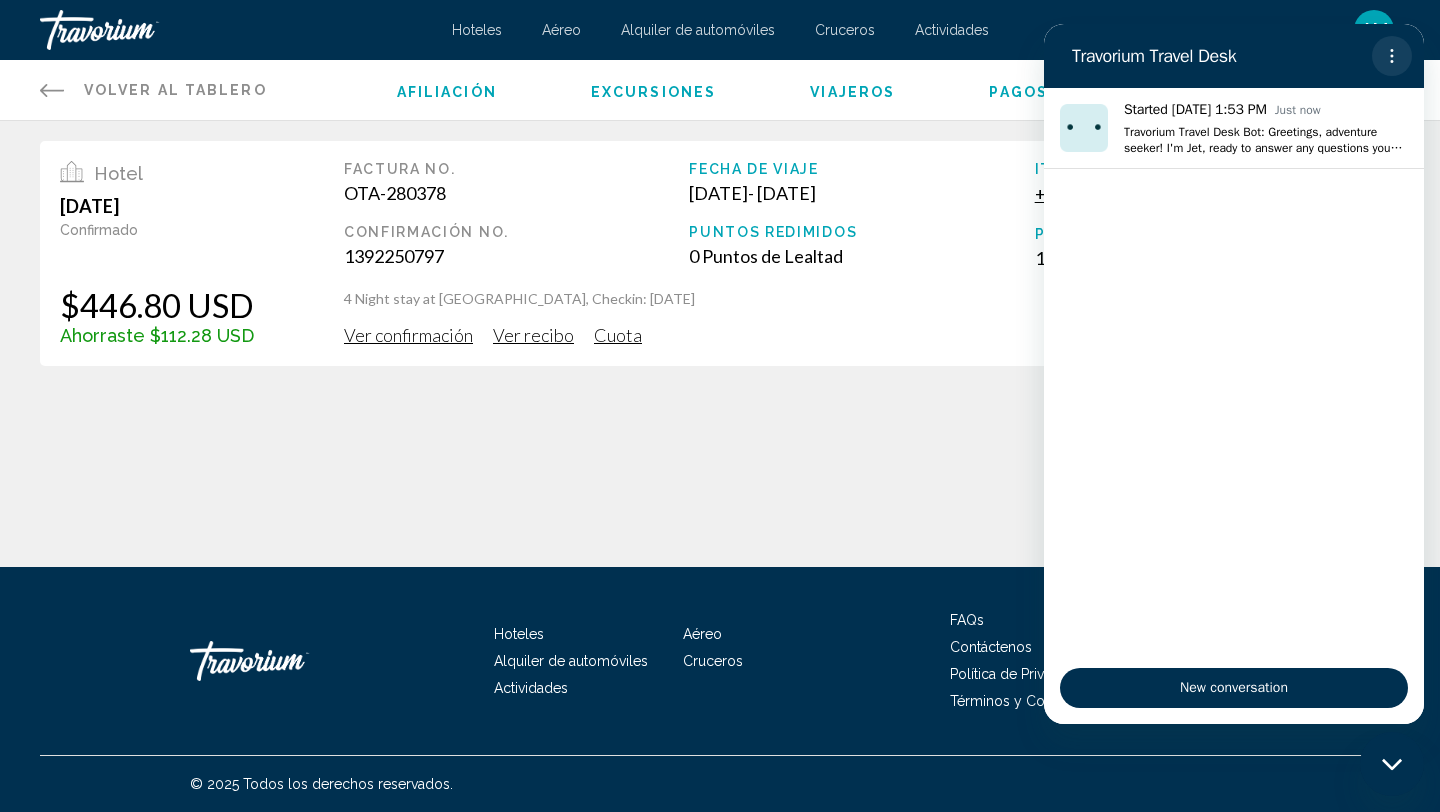 click 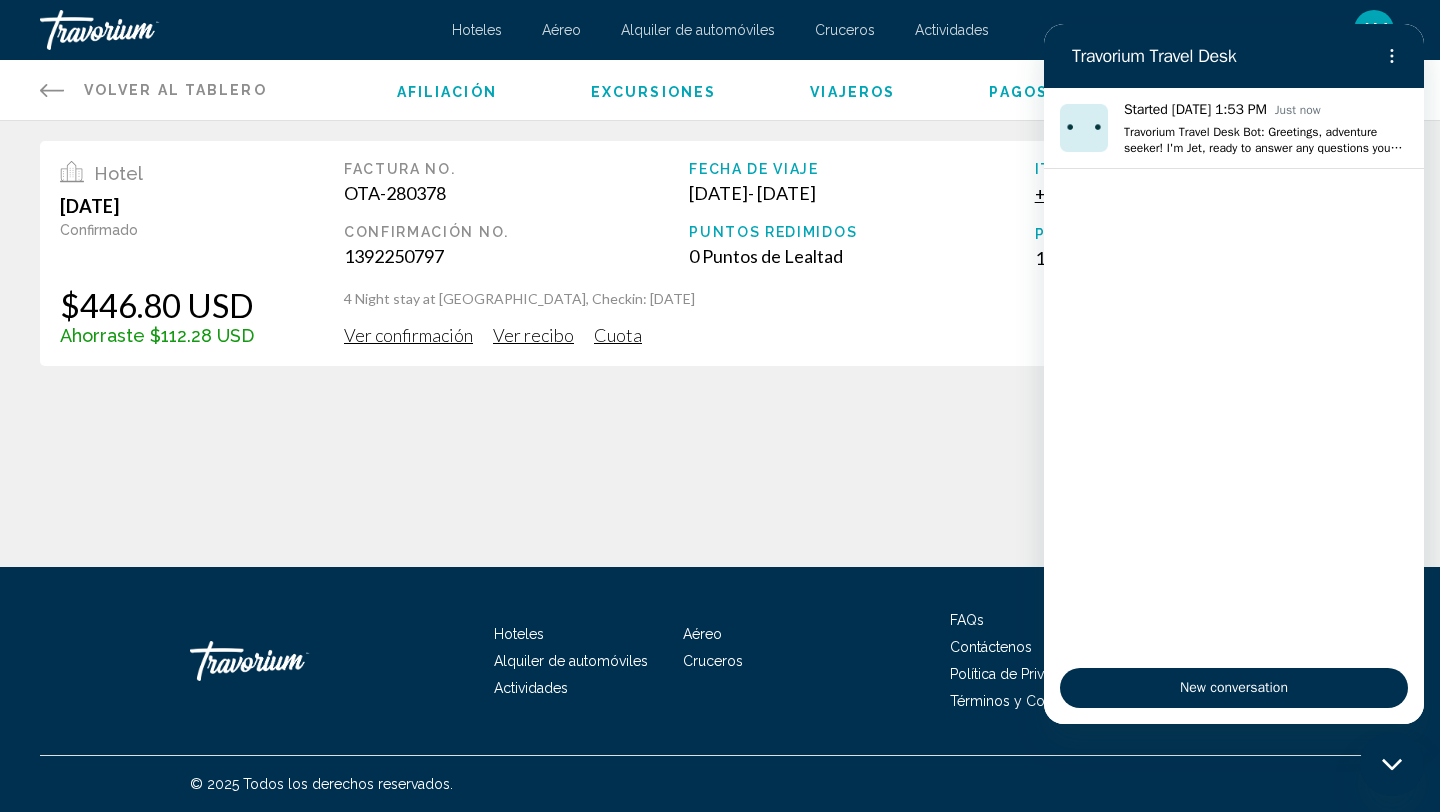 click on "AM" at bounding box center [1374, 30] 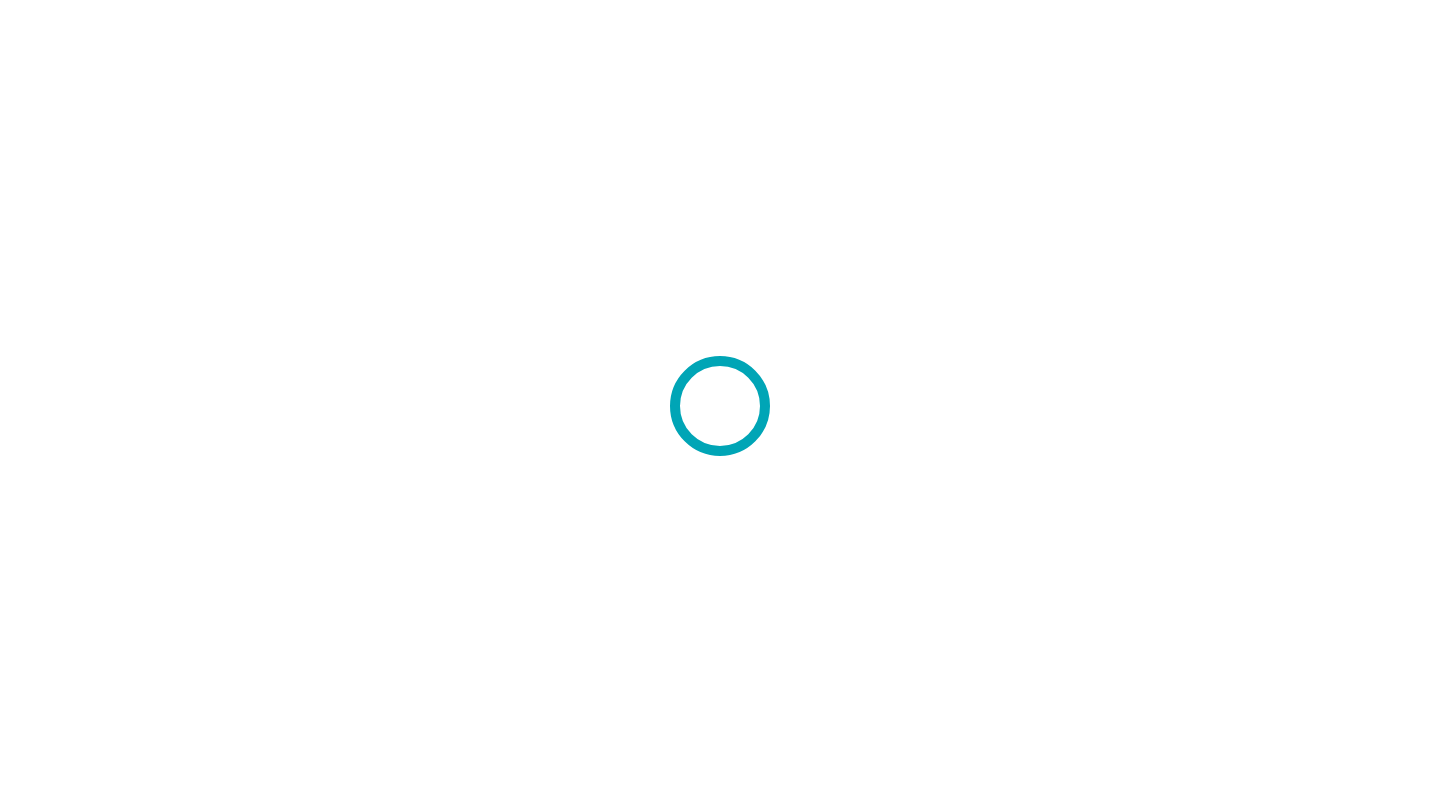 scroll, scrollTop: 0, scrollLeft: 0, axis: both 